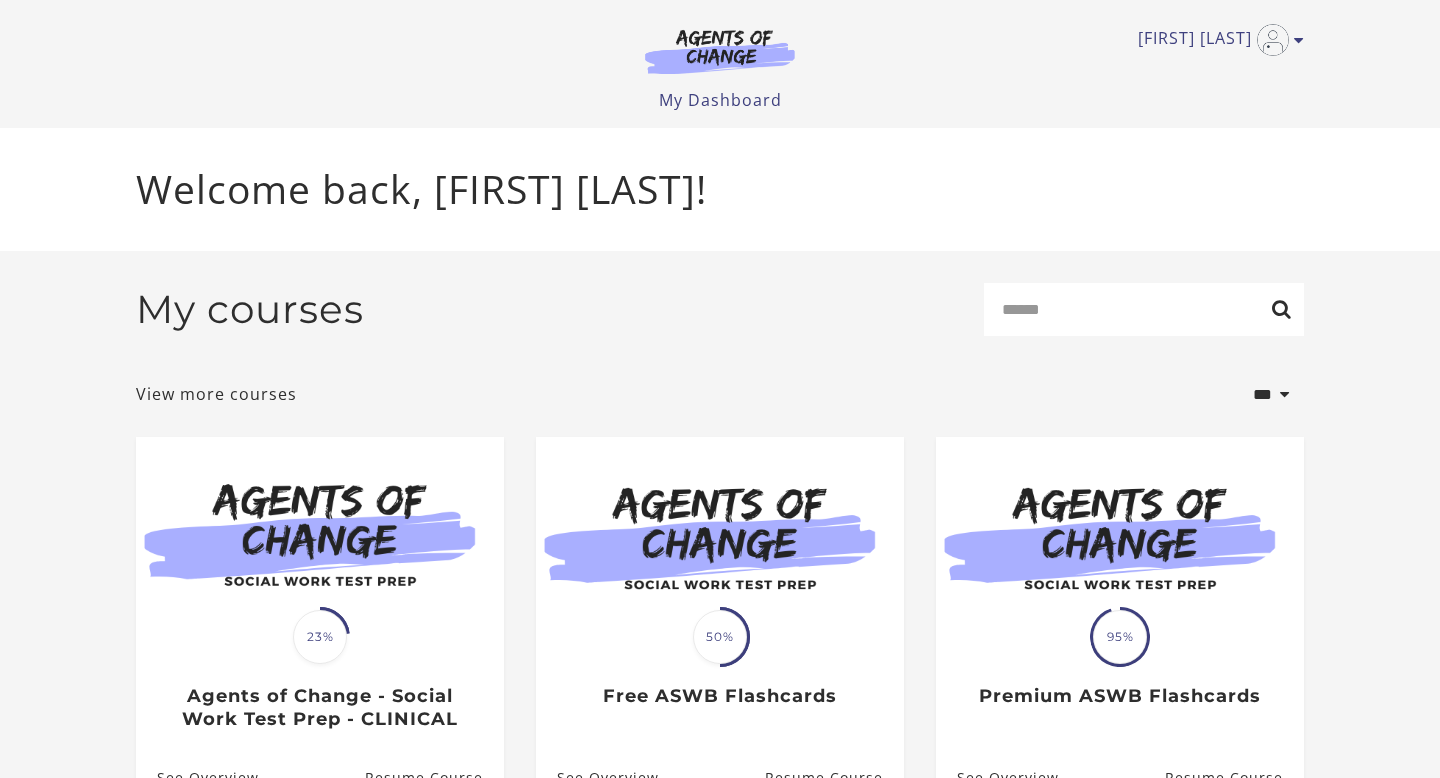 scroll, scrollTop: 0, scrollLeft: 0, axis: both 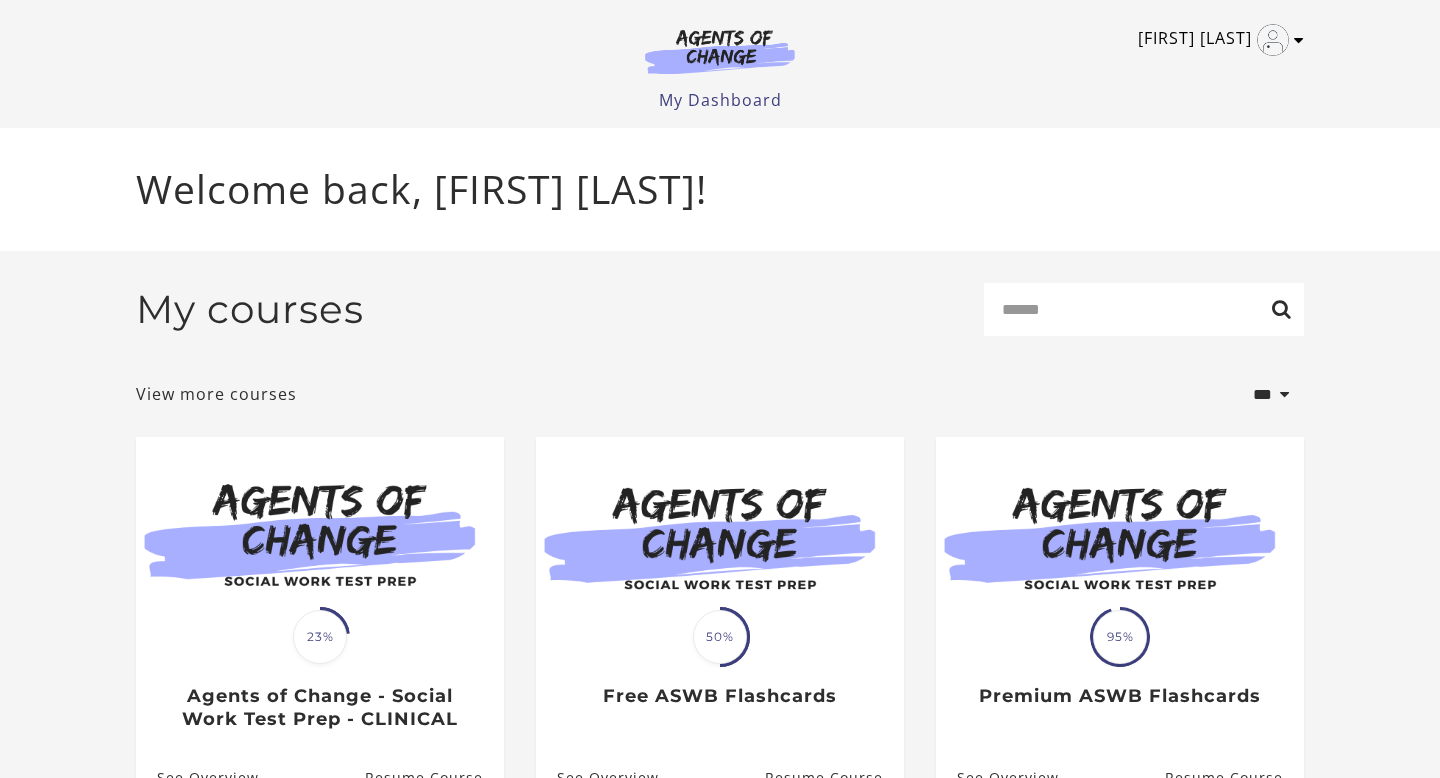 click on "[FIRST] [LAST]" at bounding box center [1216, 40] 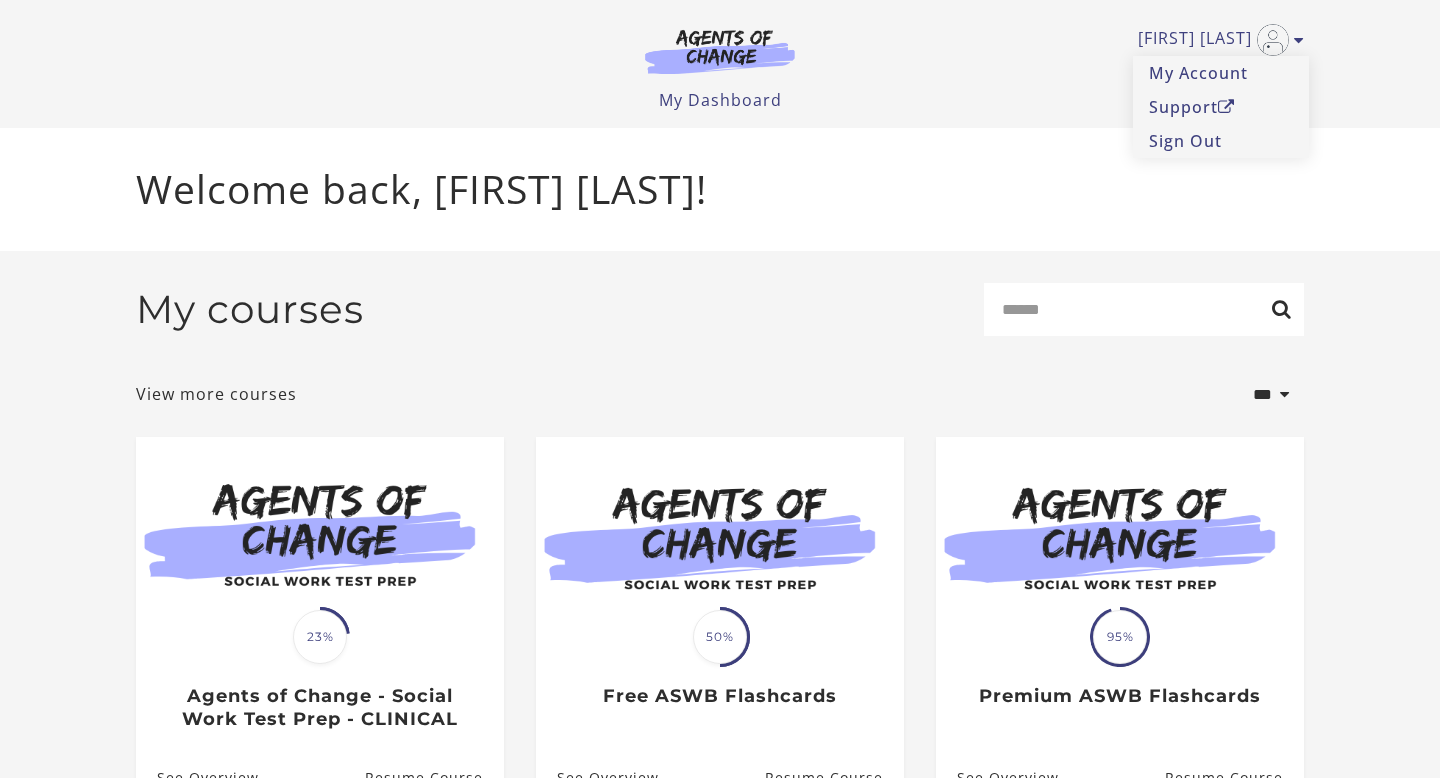 click on "My Dashboard
My Account
Support
Sign Out" at bounding box center (720, 100) 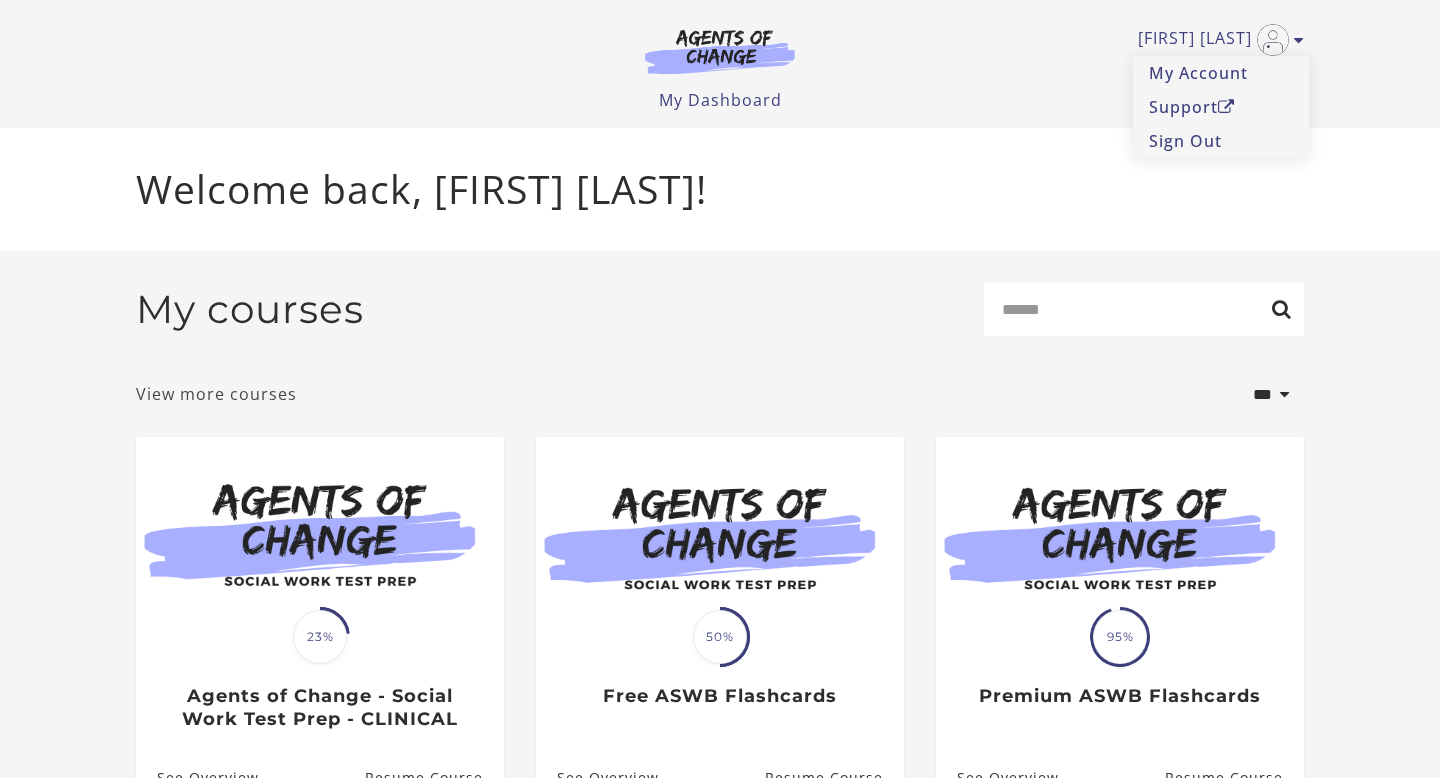 click on "View more courses" at bounding box center (216, 394) 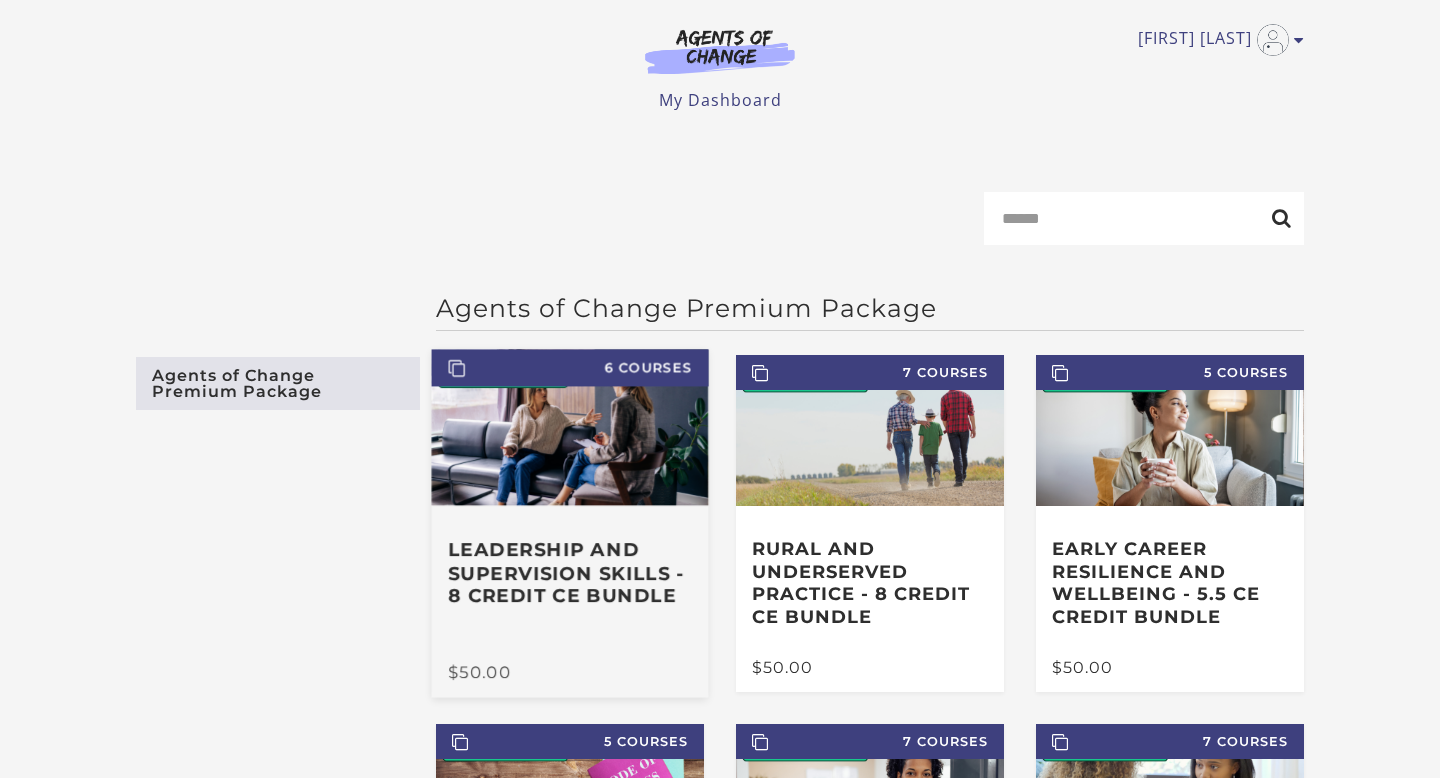 scroll, scrollTop: 0, scrollLeft: 0, axis: both 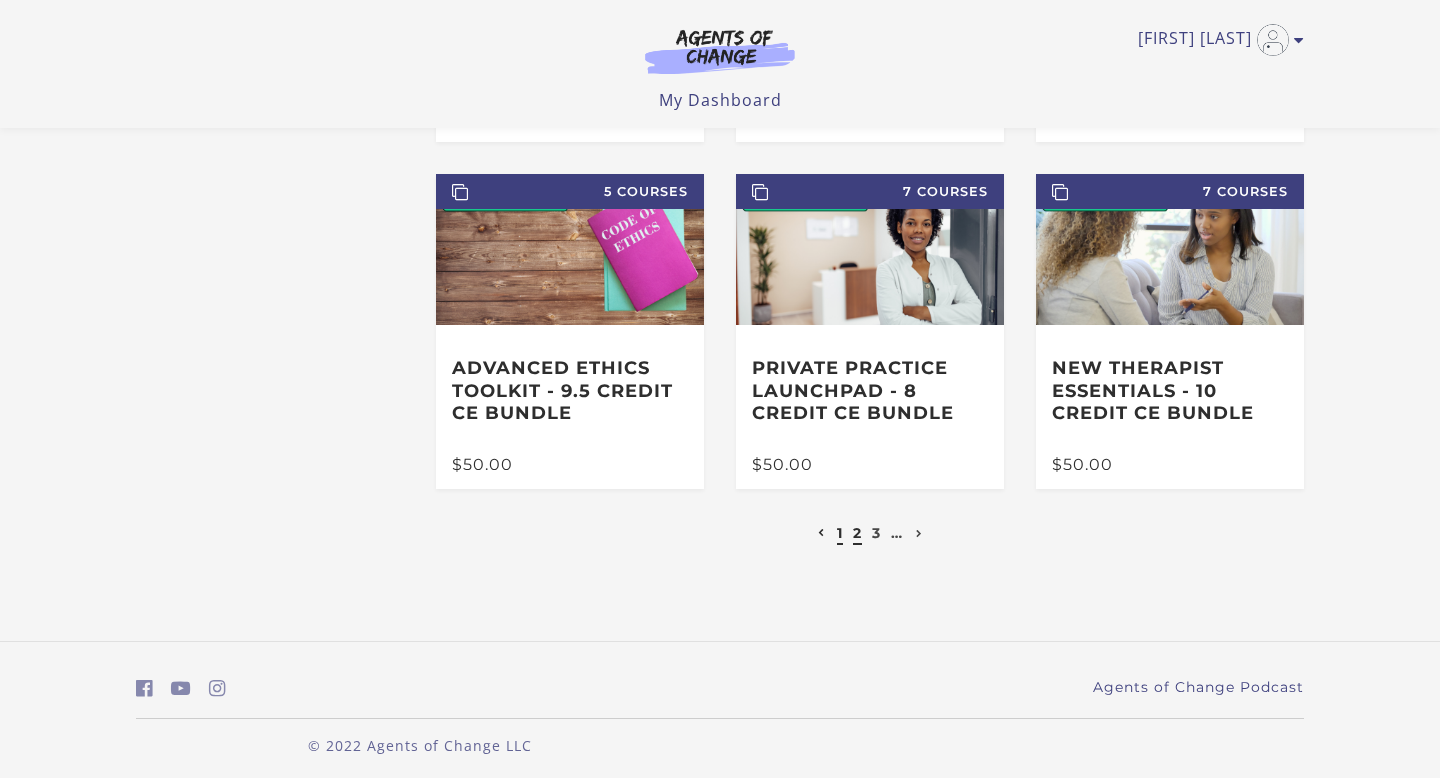click on "2" at bounding box center [857, 533] 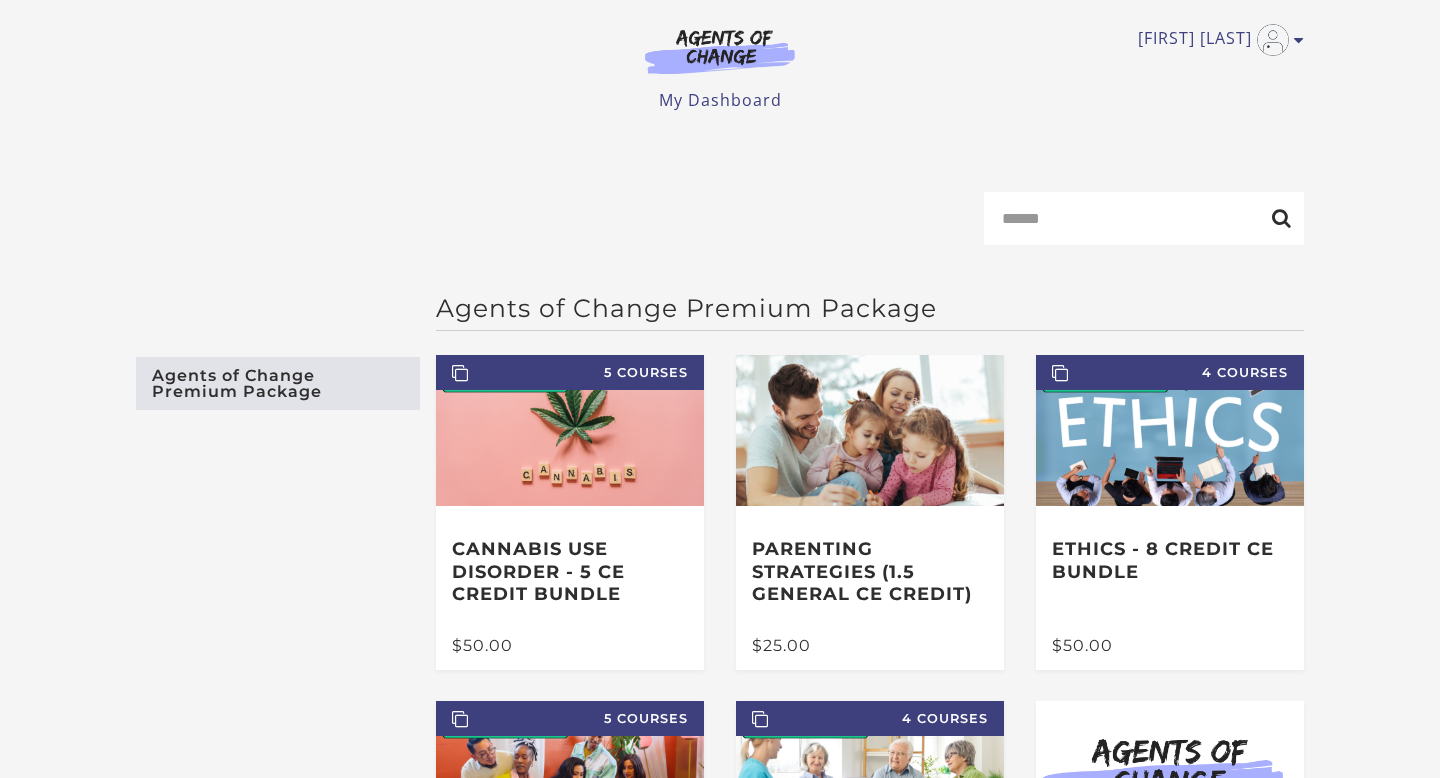 scroll, scrollTop: 0, scrollLeft: 0, axis: both 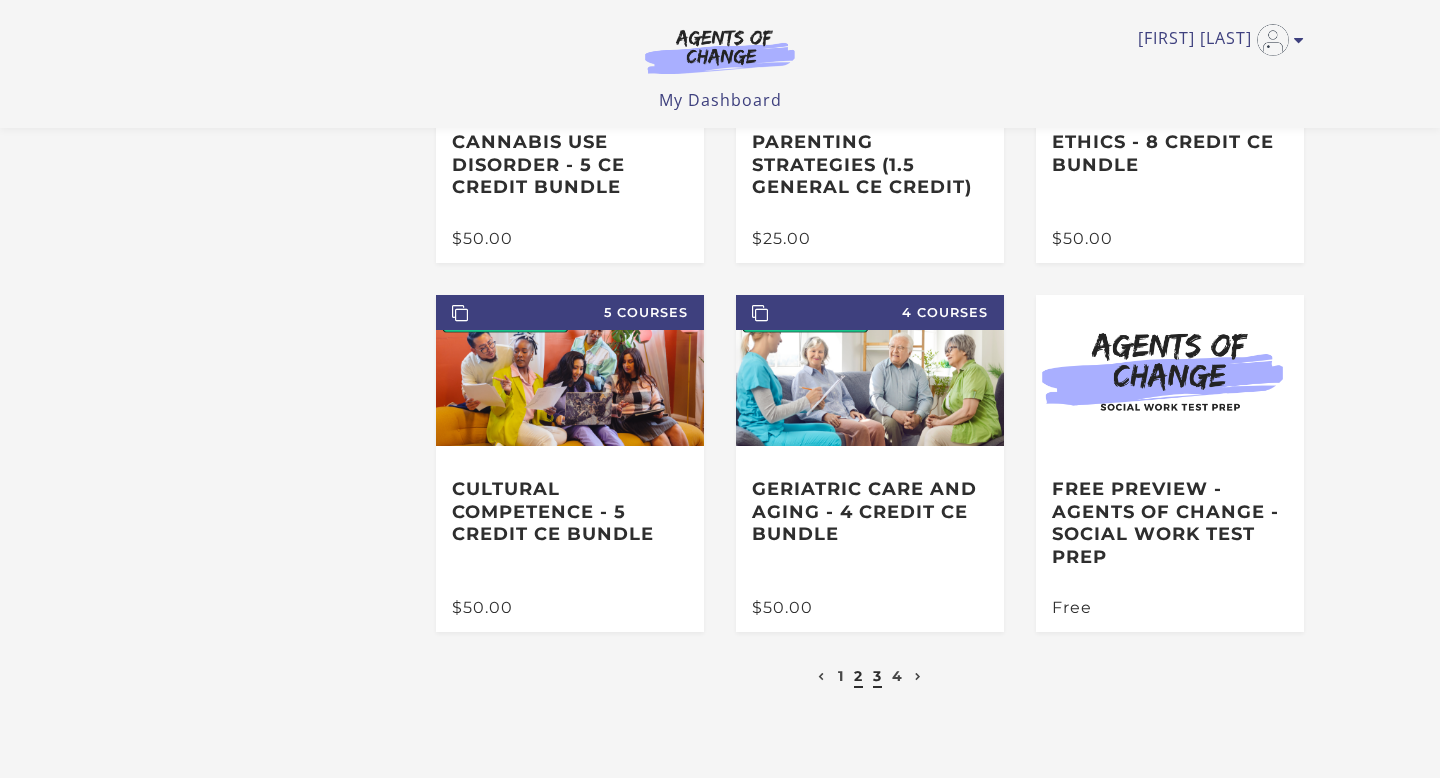 click on "3" at bounding box center [877, 676] 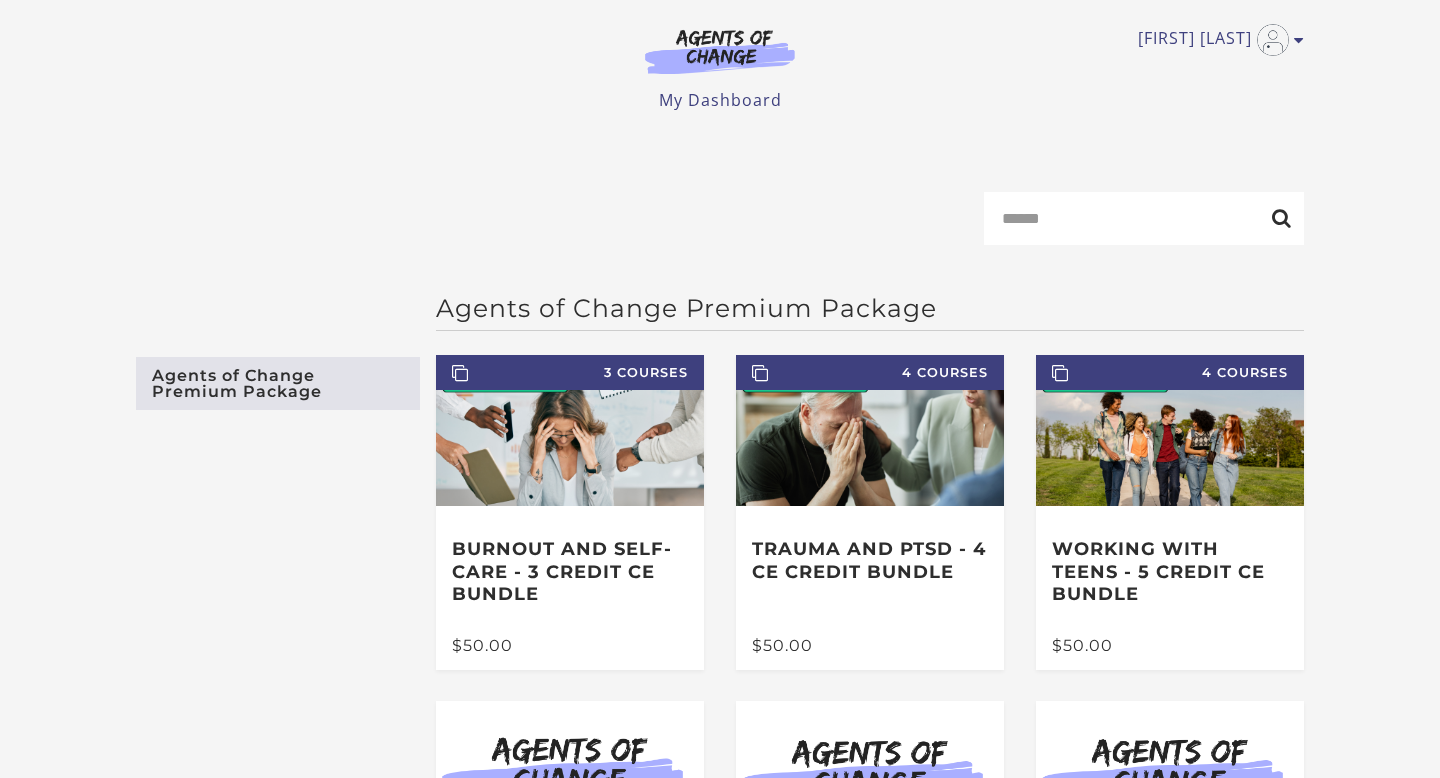 scroll, scrollTop: 0, scrollLeft: 0, axis: both 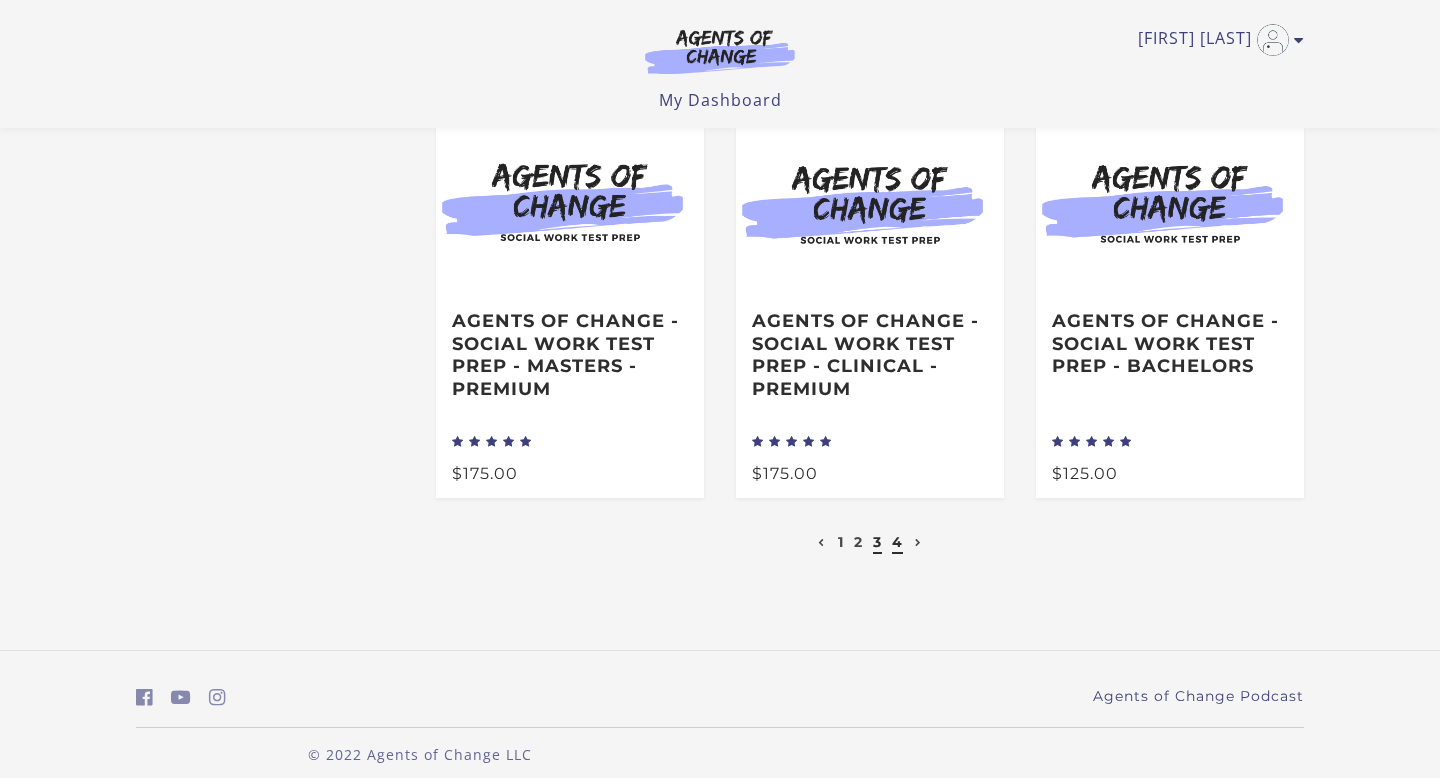 click on "4" at bounding box center [897, 542] 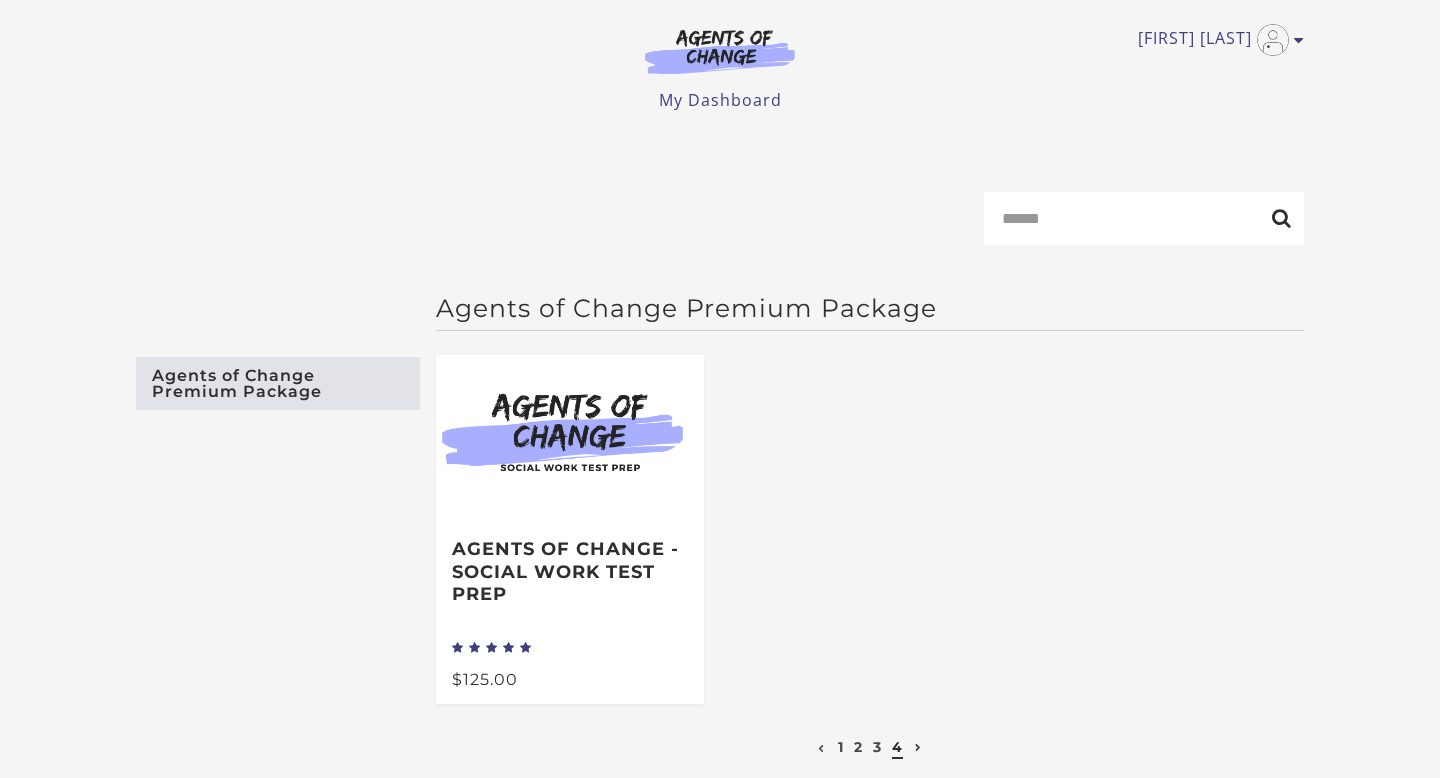 scroll, scrollTop: 0, scrollLeft: 0, axis: both 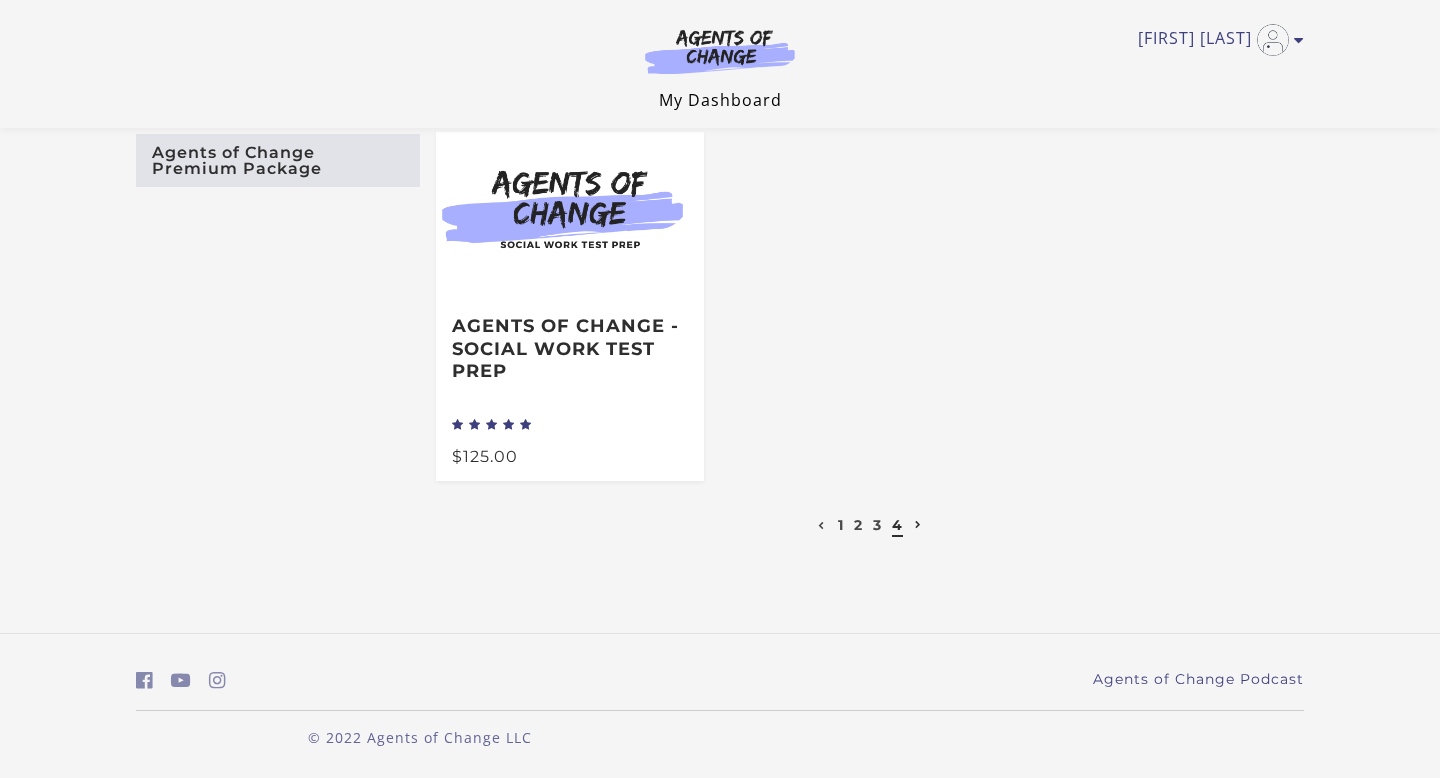 click on "My Dashboard" at bounding box center (720, 100) 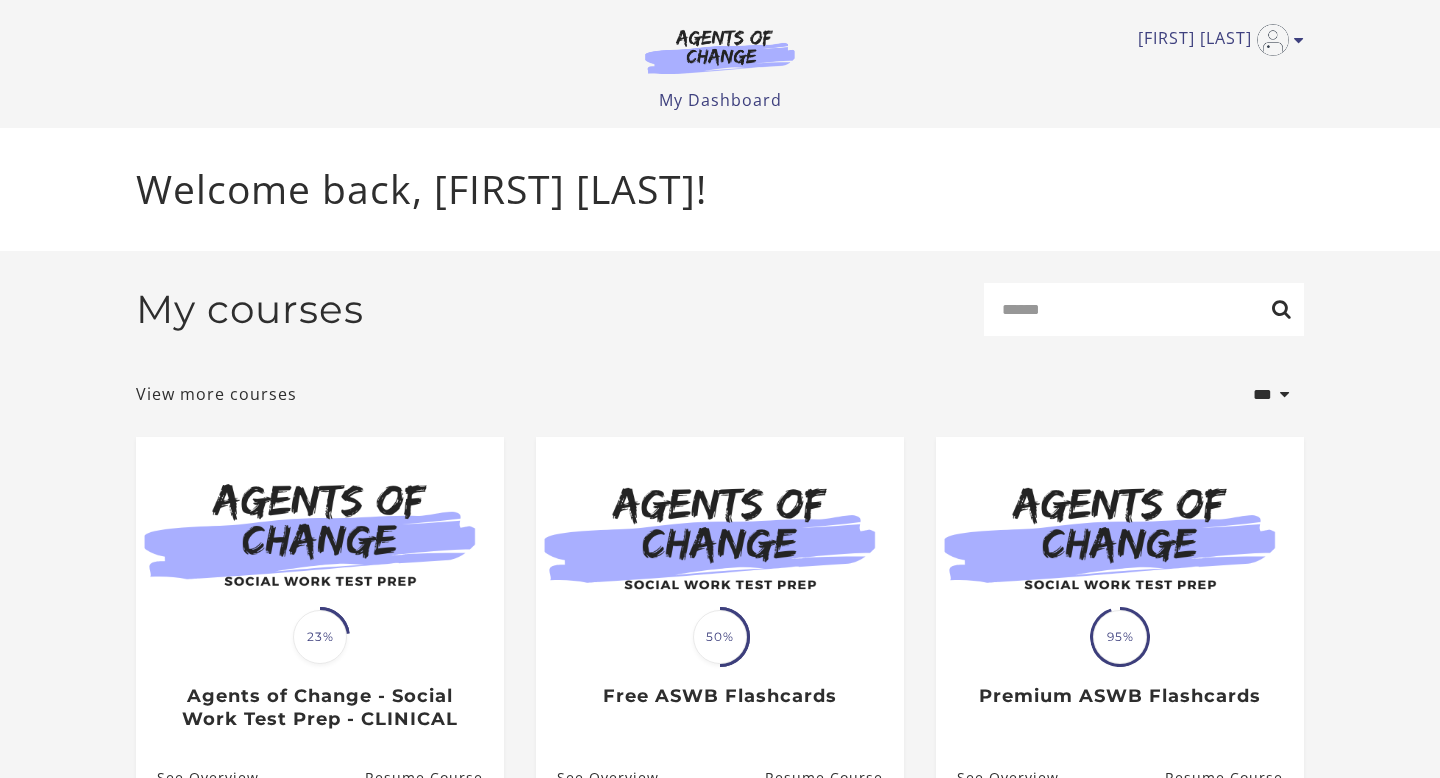 scroll, scrollTop: 0, scrollLeft: 0, axis: both 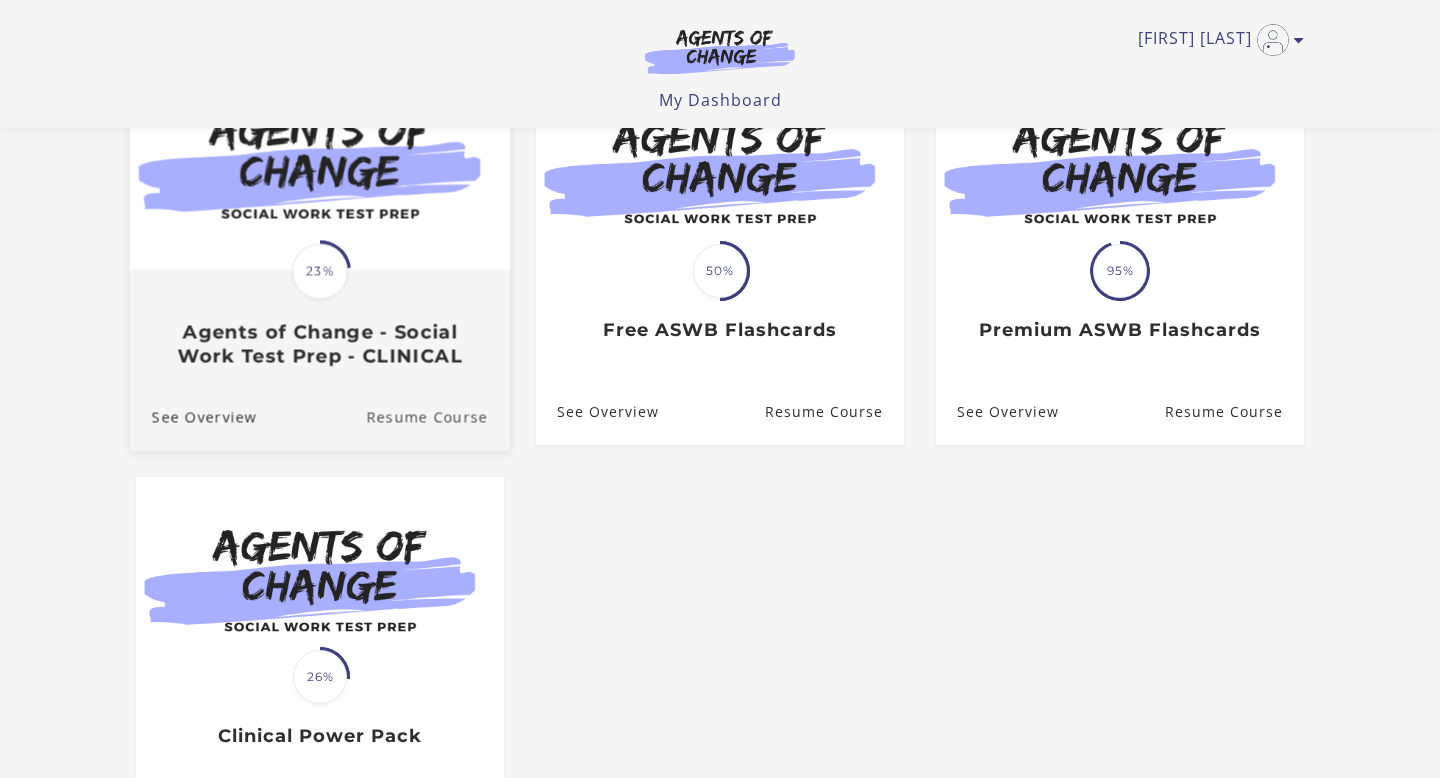 click on "Resume Course" at bounding box center (438, 417) 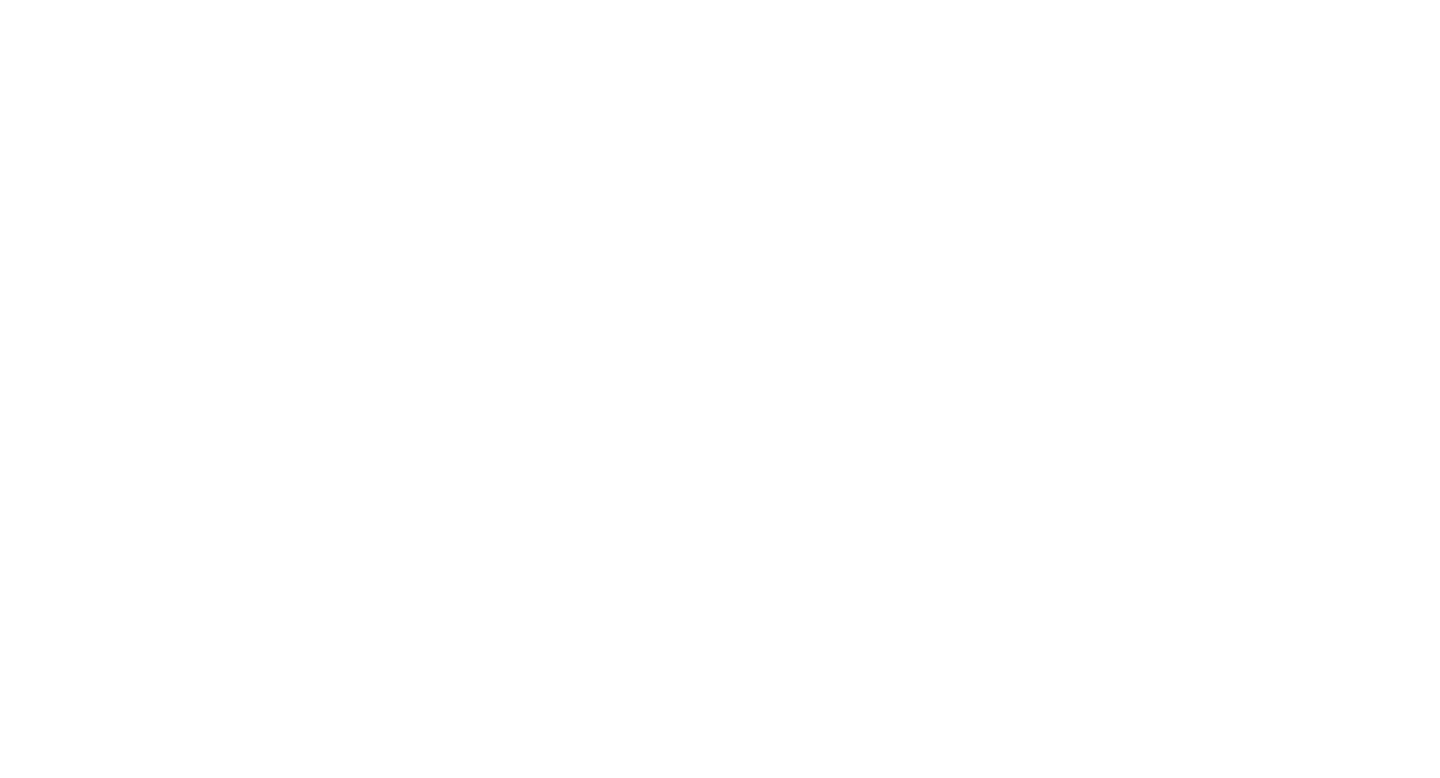 scroll, scrollTop: 0, scrollLeft: 0, axis: both 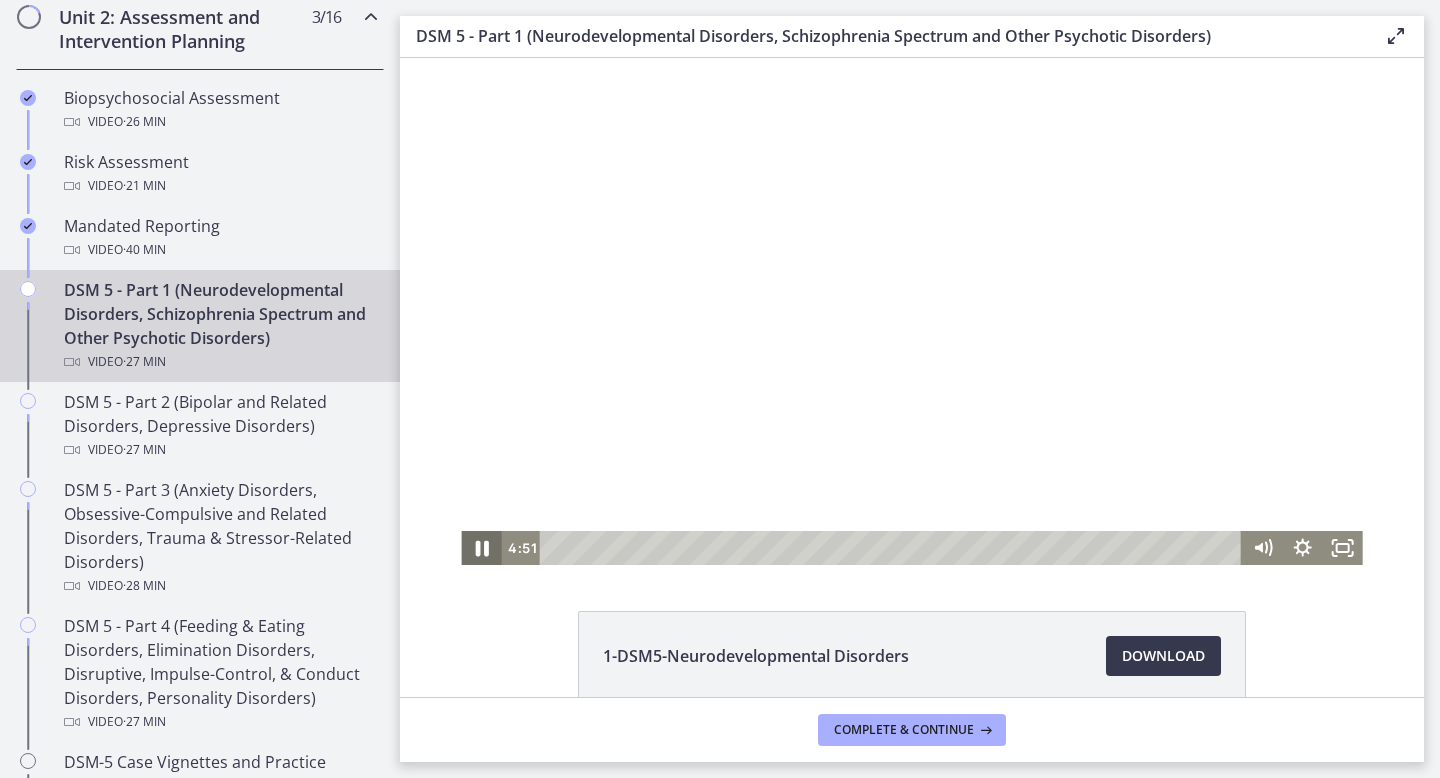 click 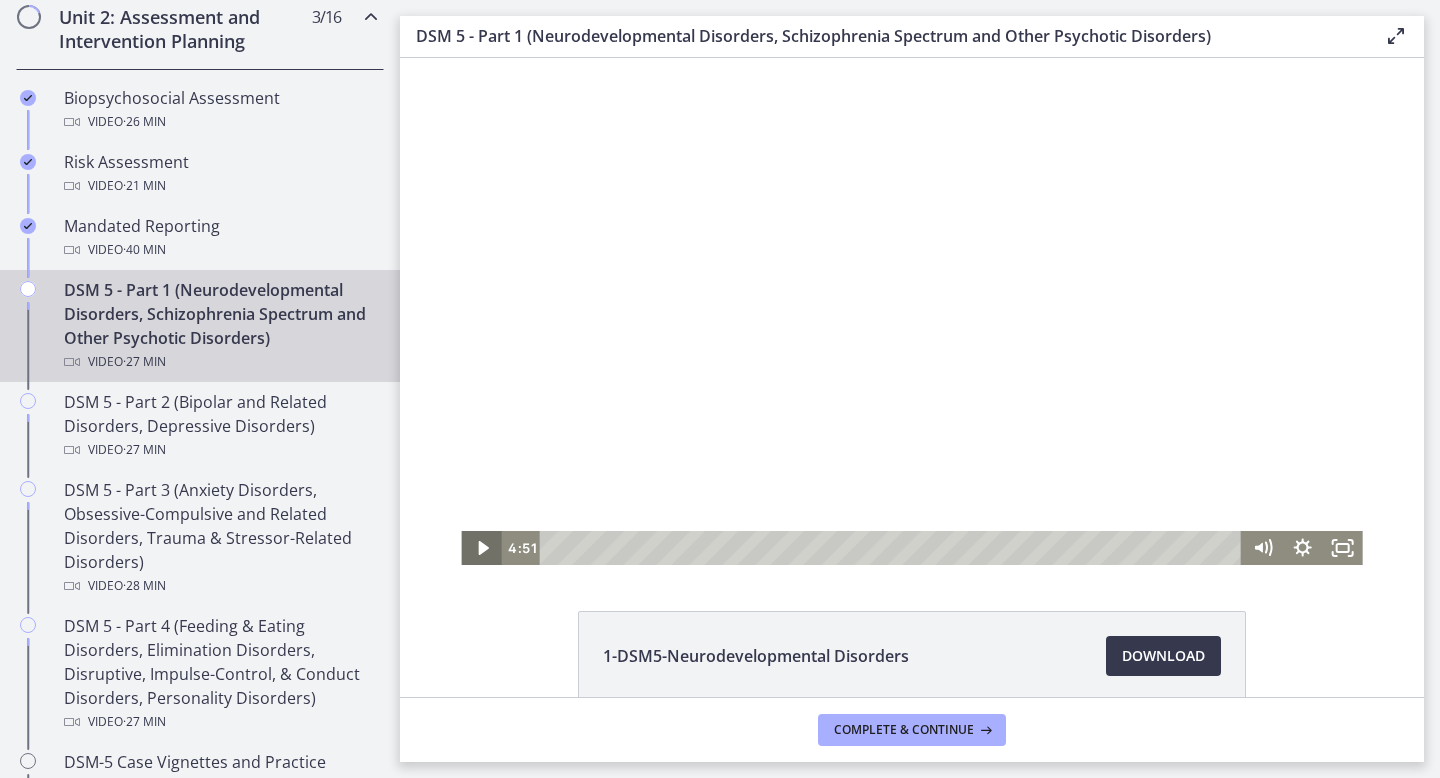 type 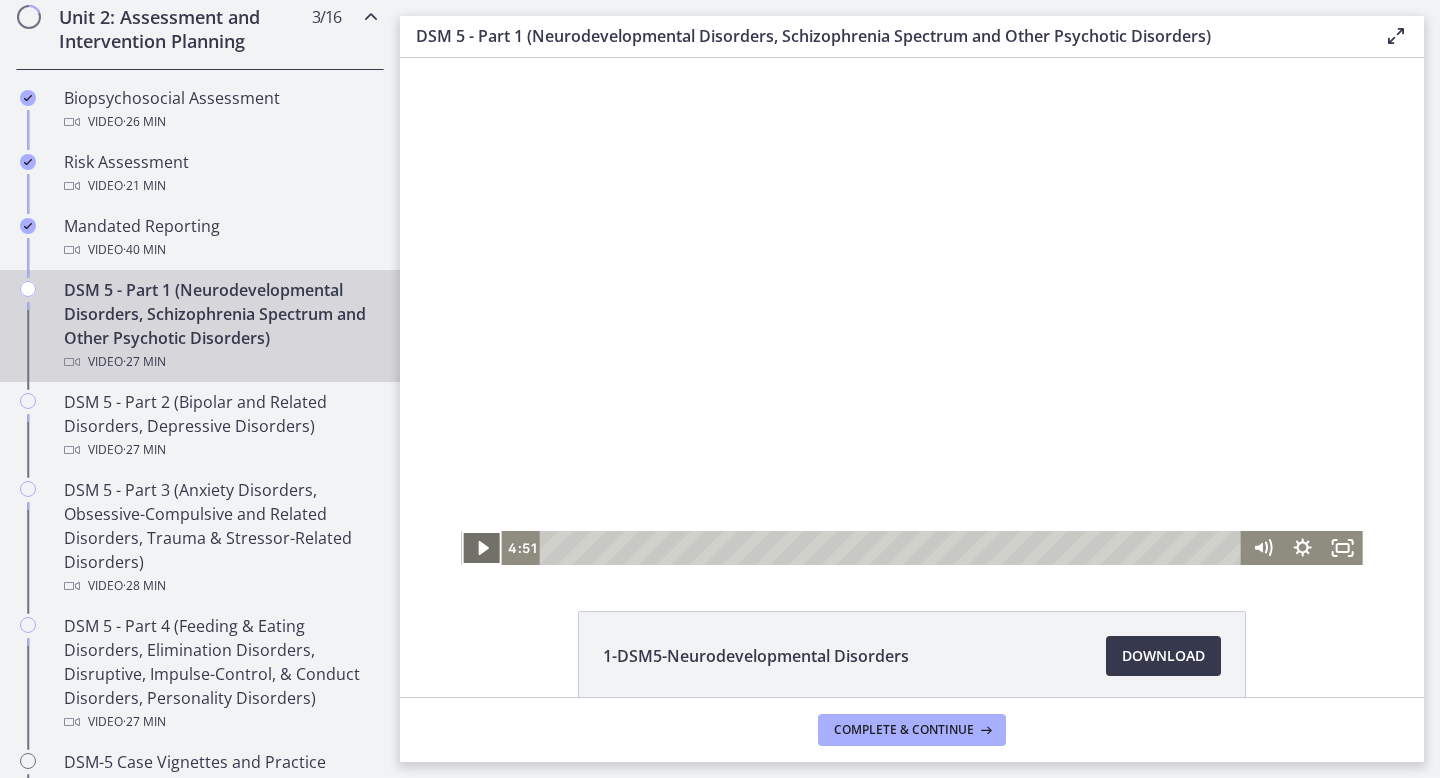 click 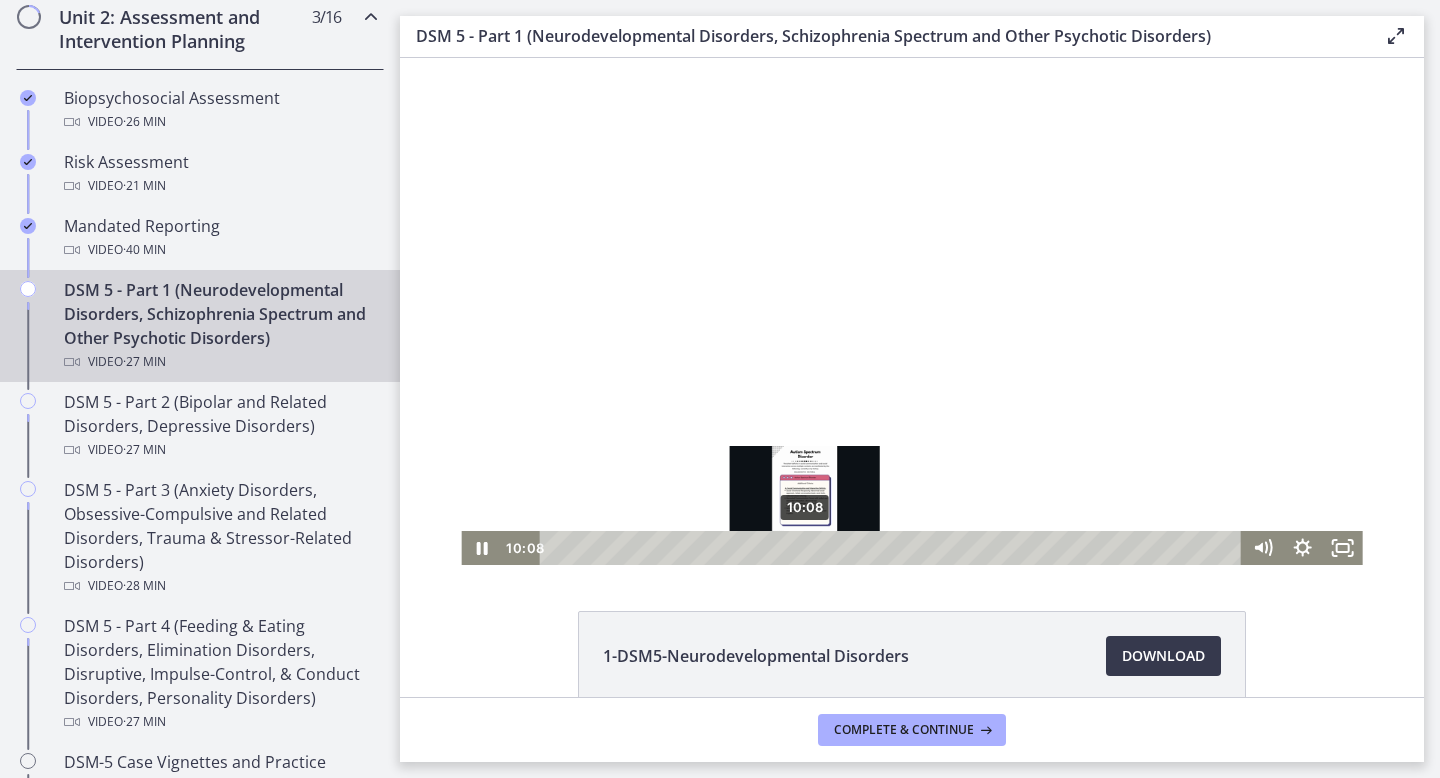 click on "10:08" at bounding box center [894, 548] 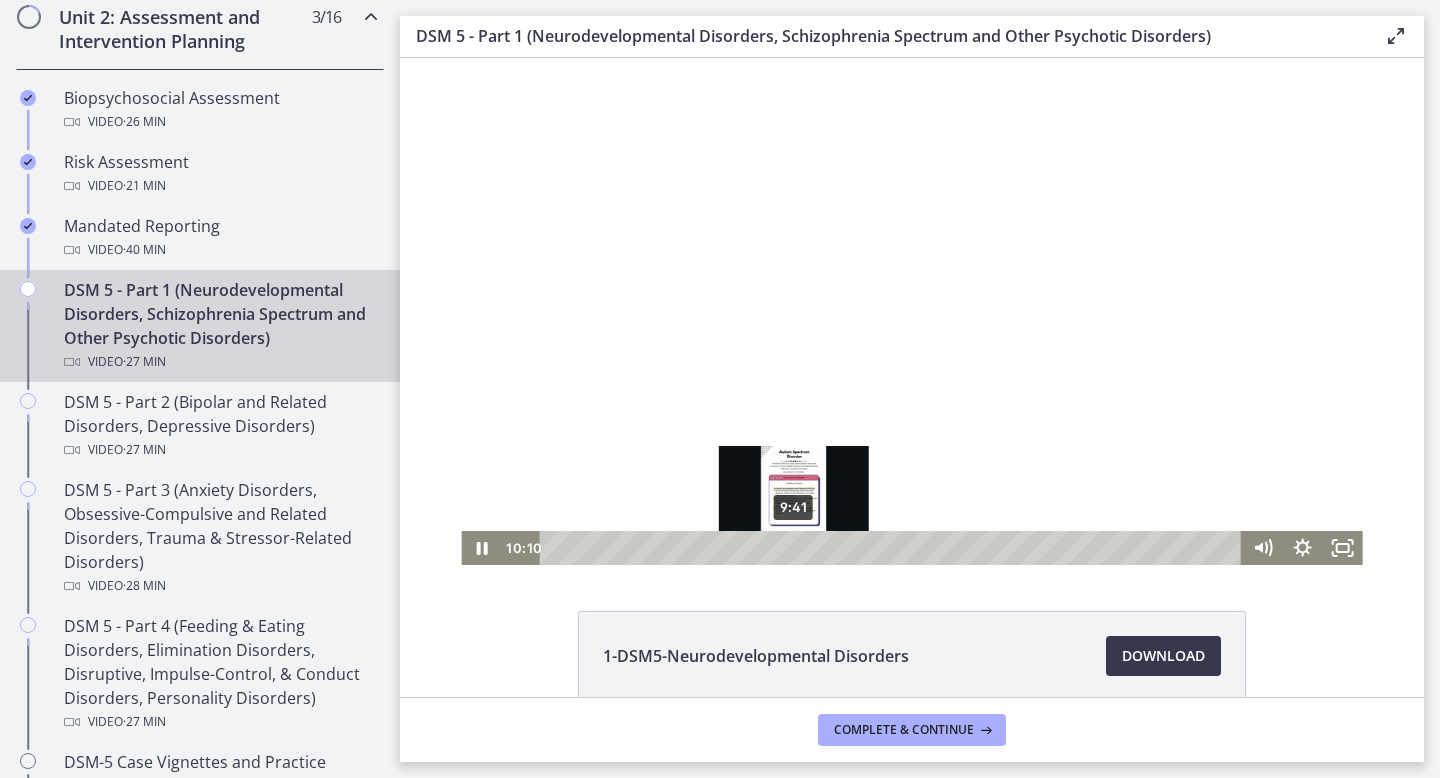click on "9:41" at bounding box center (894, 548) 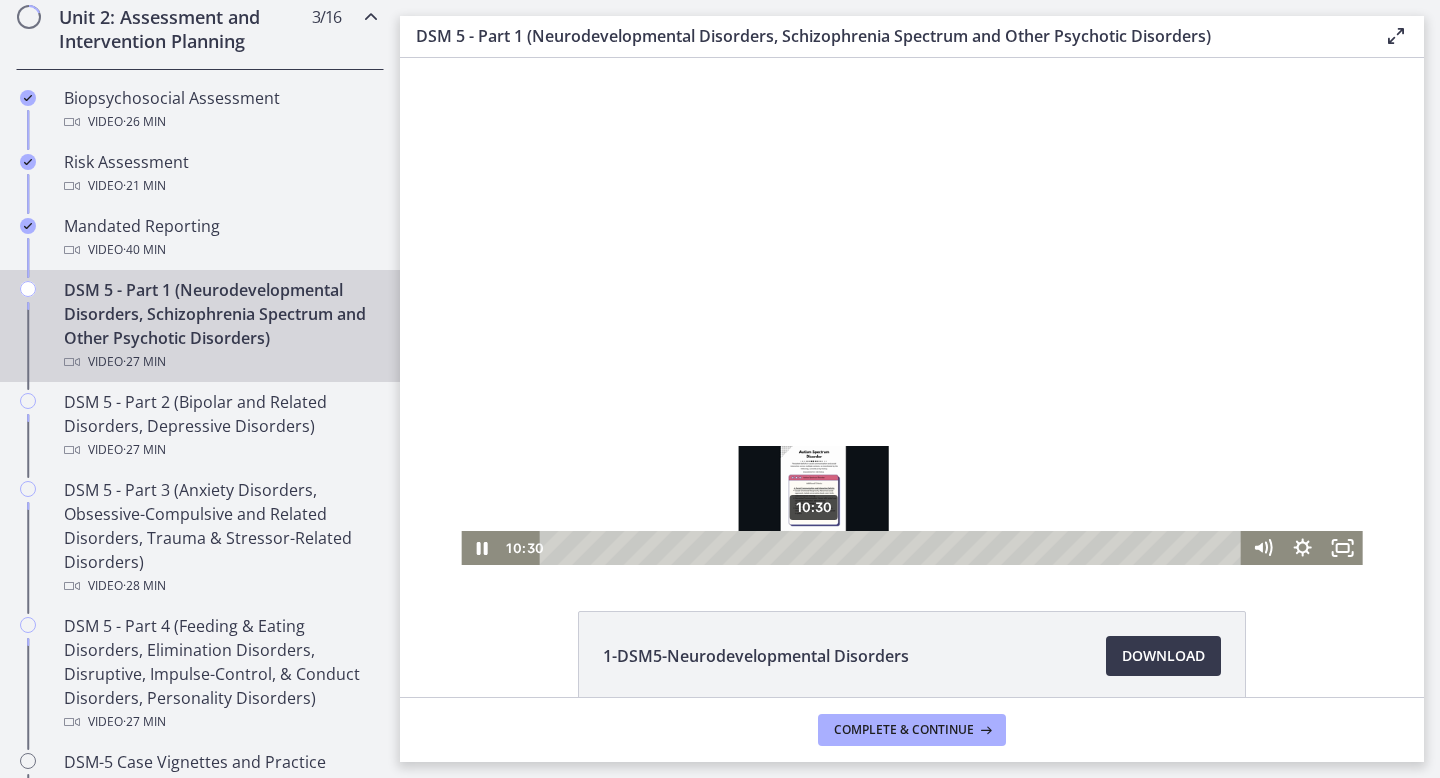 click on "10:30" at bounding box center (894, 548) 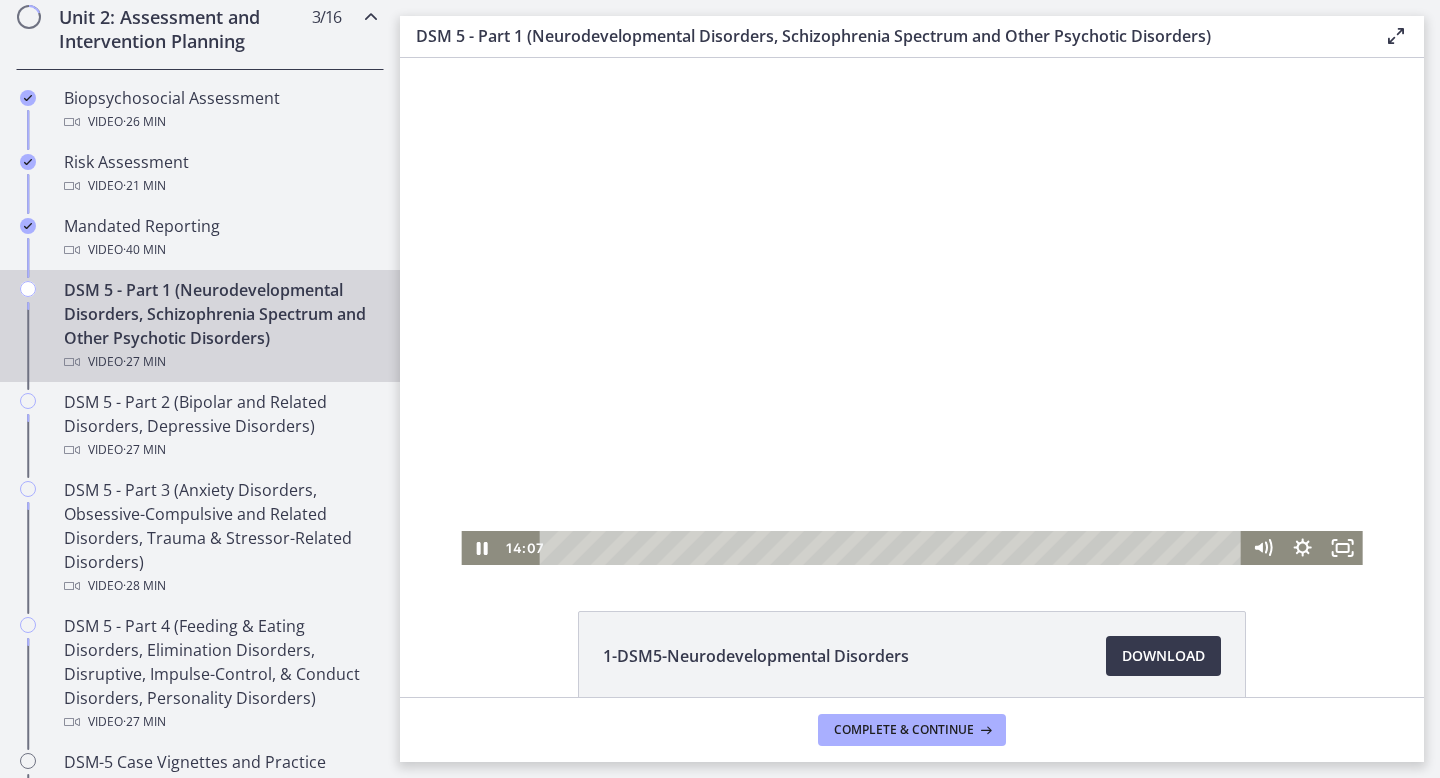 click at bounding box center (911, 311) 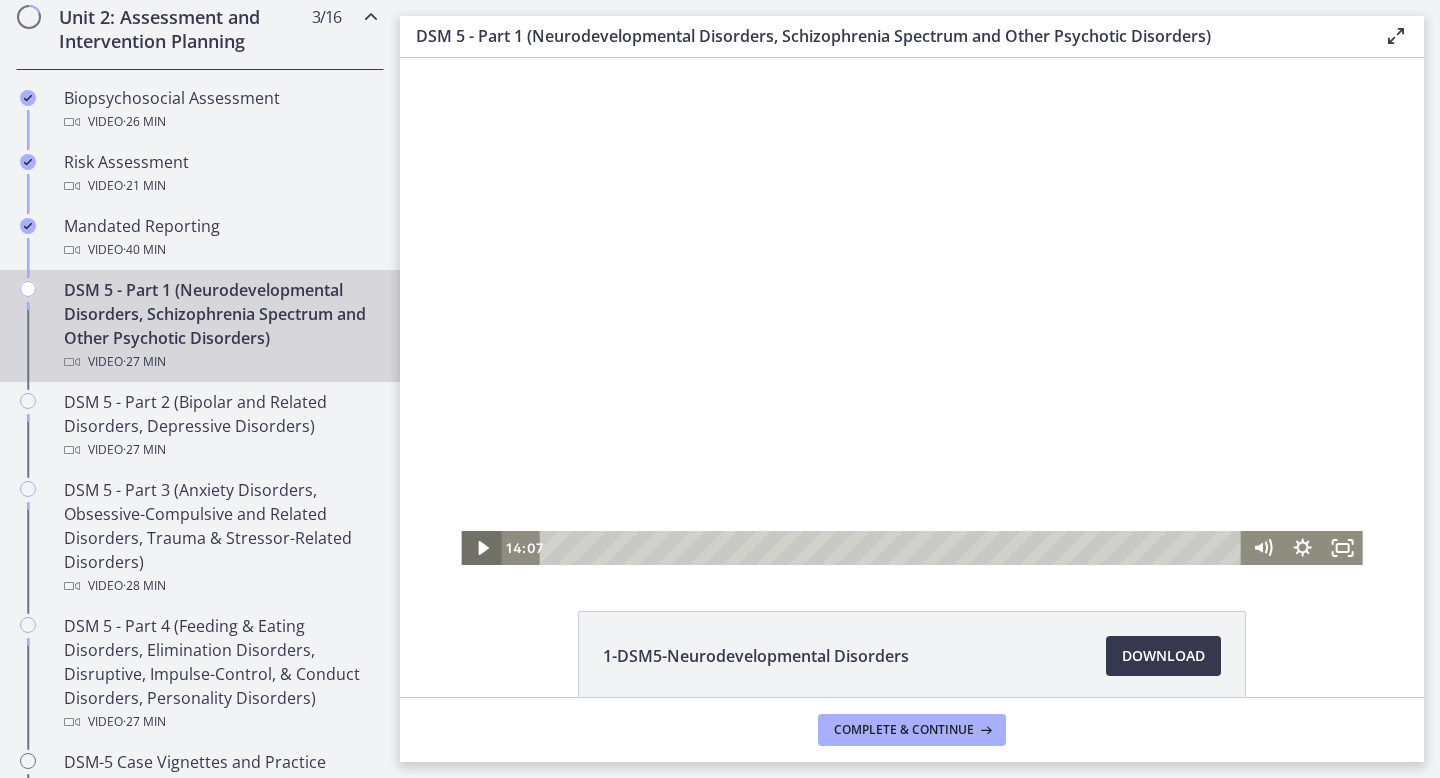 click 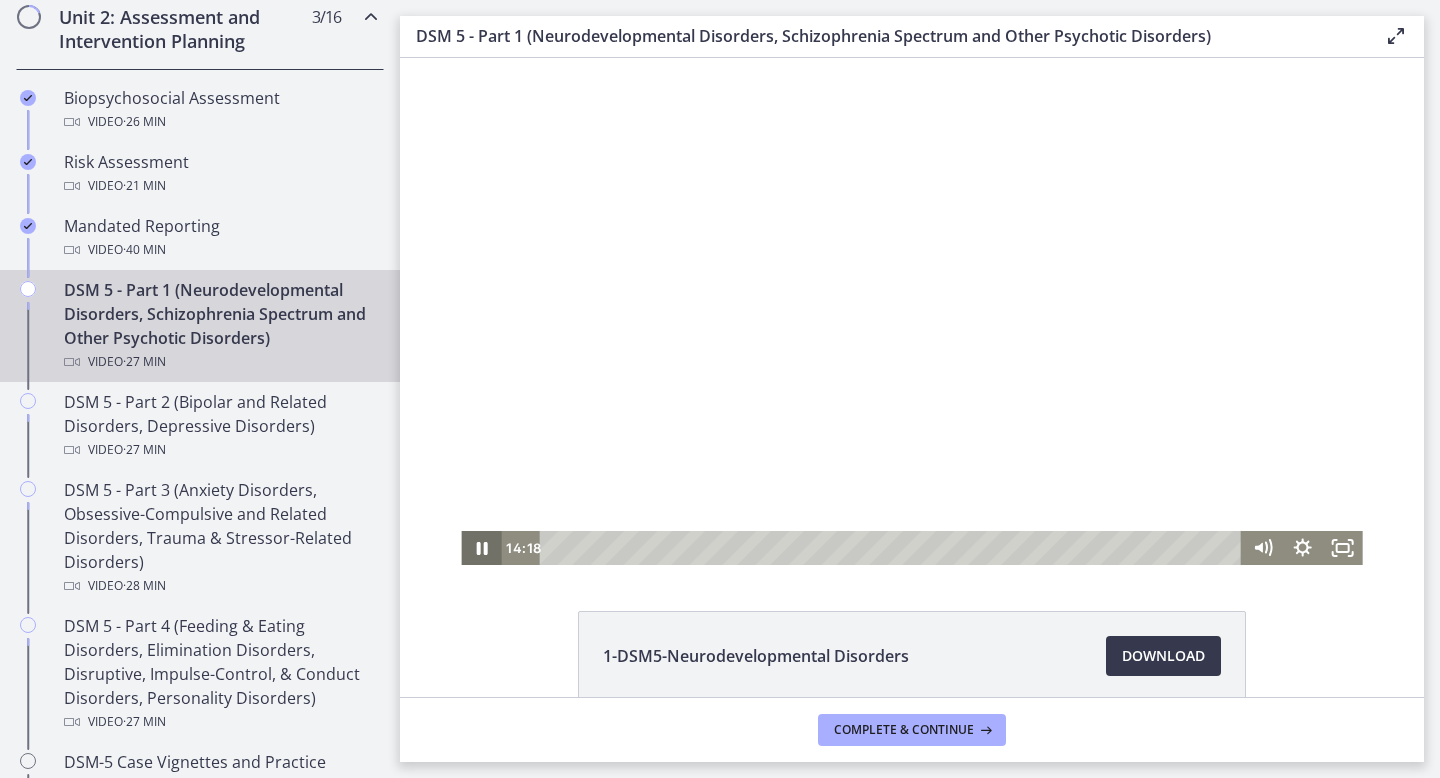 click 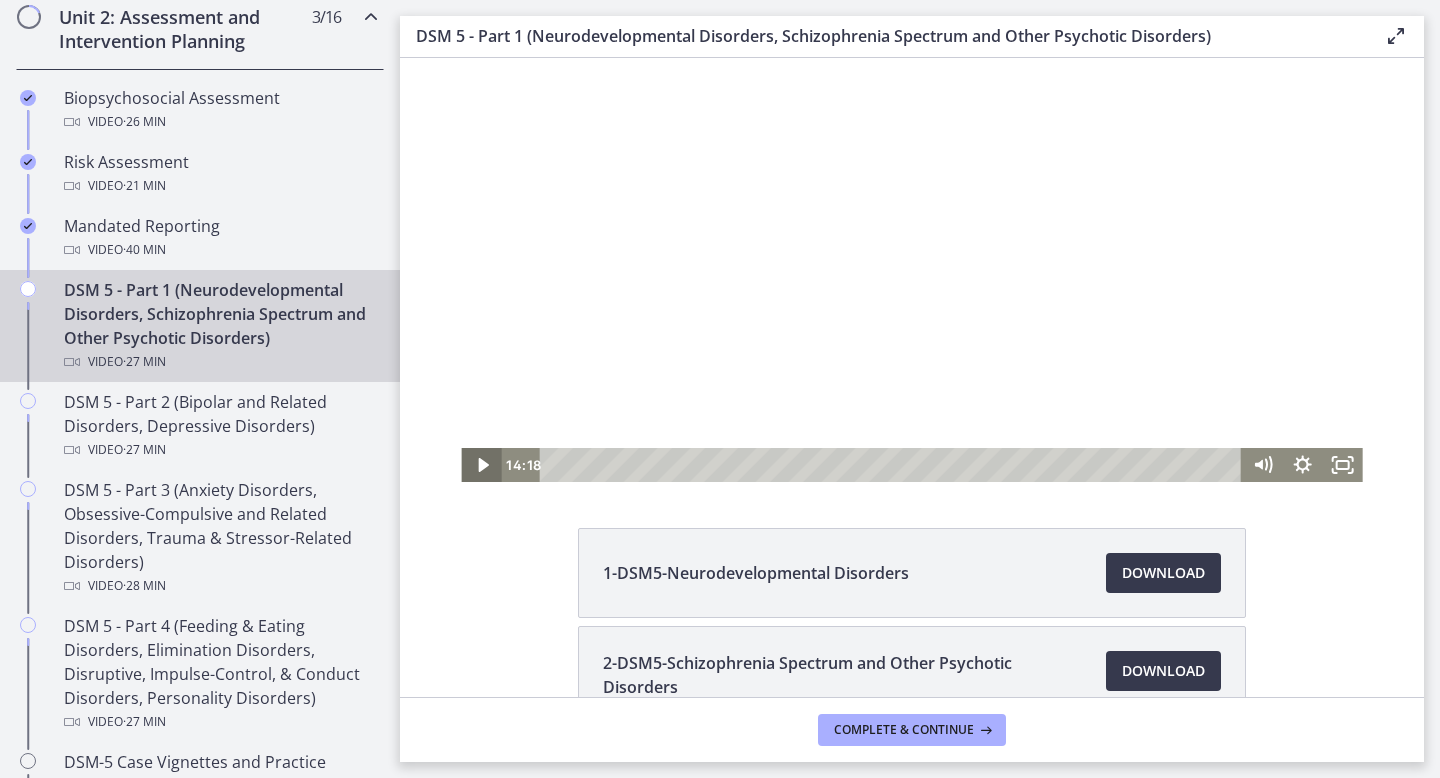 scroll, scrollTop: 140, scrollLeft: 0, axis: vertical 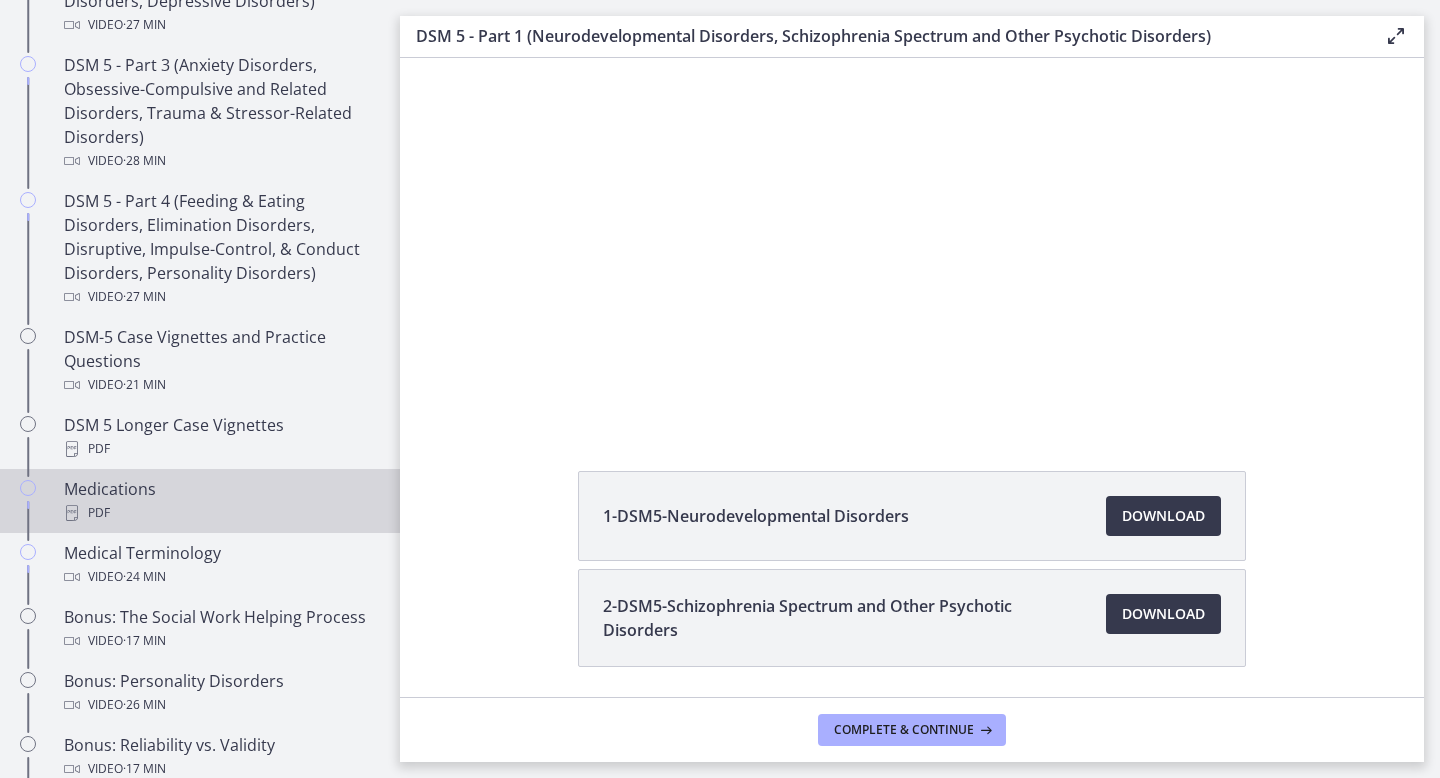 click on "PDF" at bounding box center (220, 513) 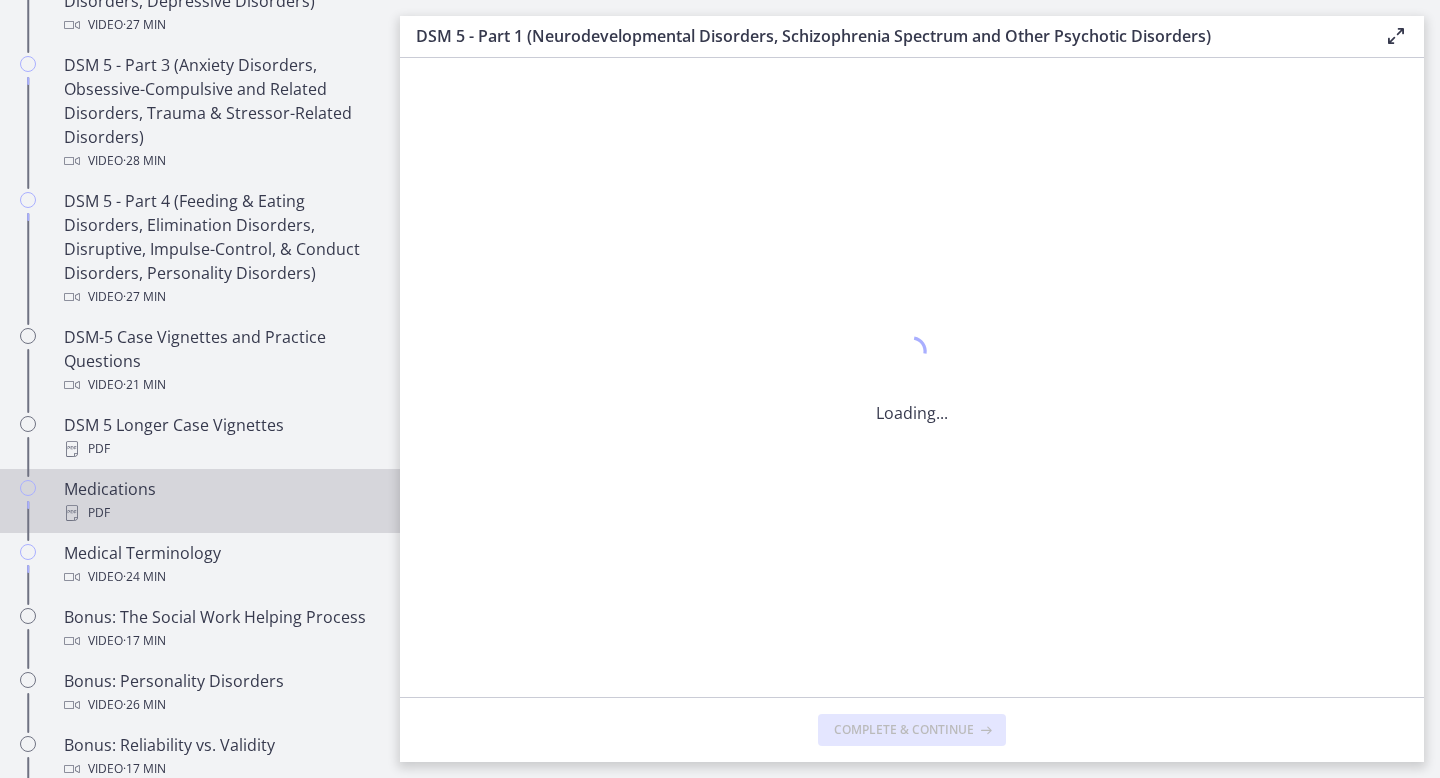 scroll, scrollTop: 0, scrollLeft: 0, axis: both 